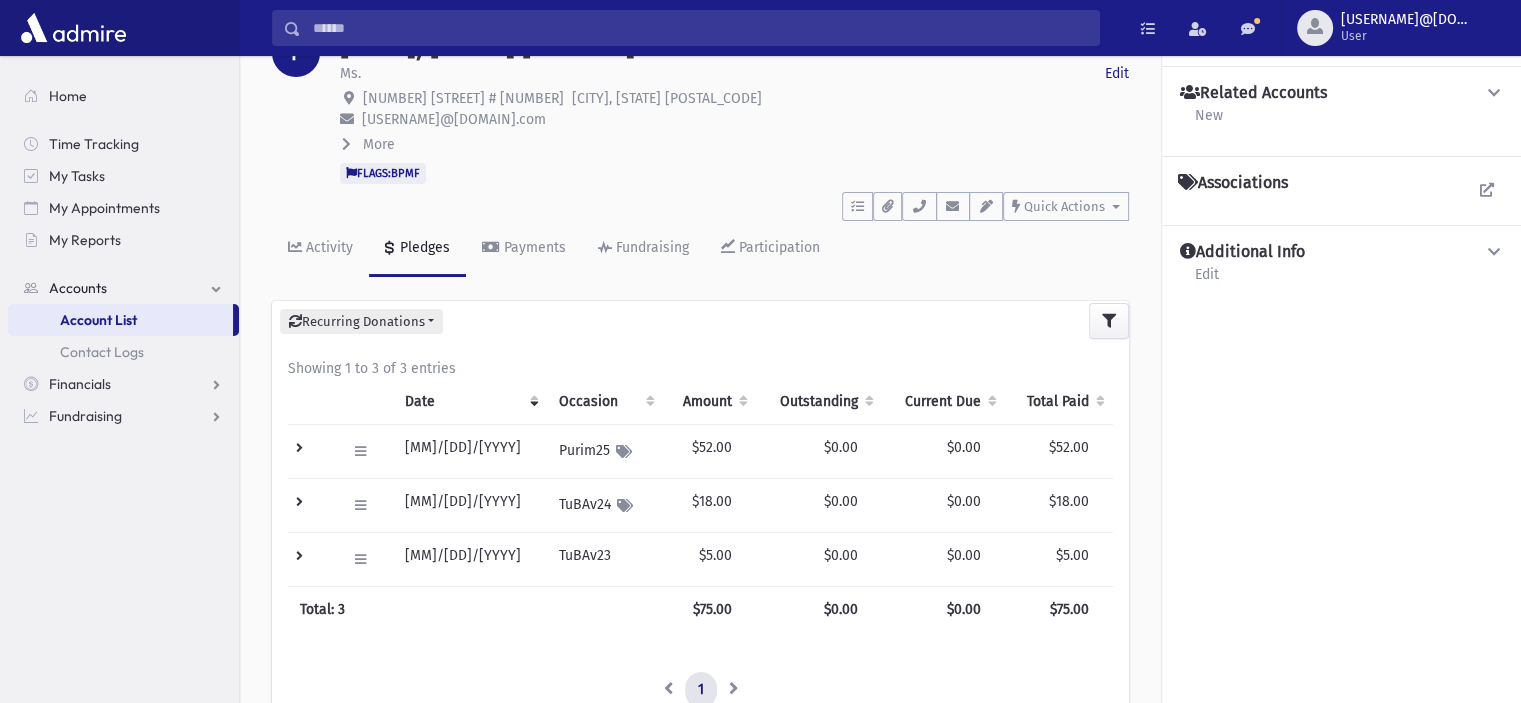 scroll, scrollTop: 84, scrollLeft: 0, axis: vertical 